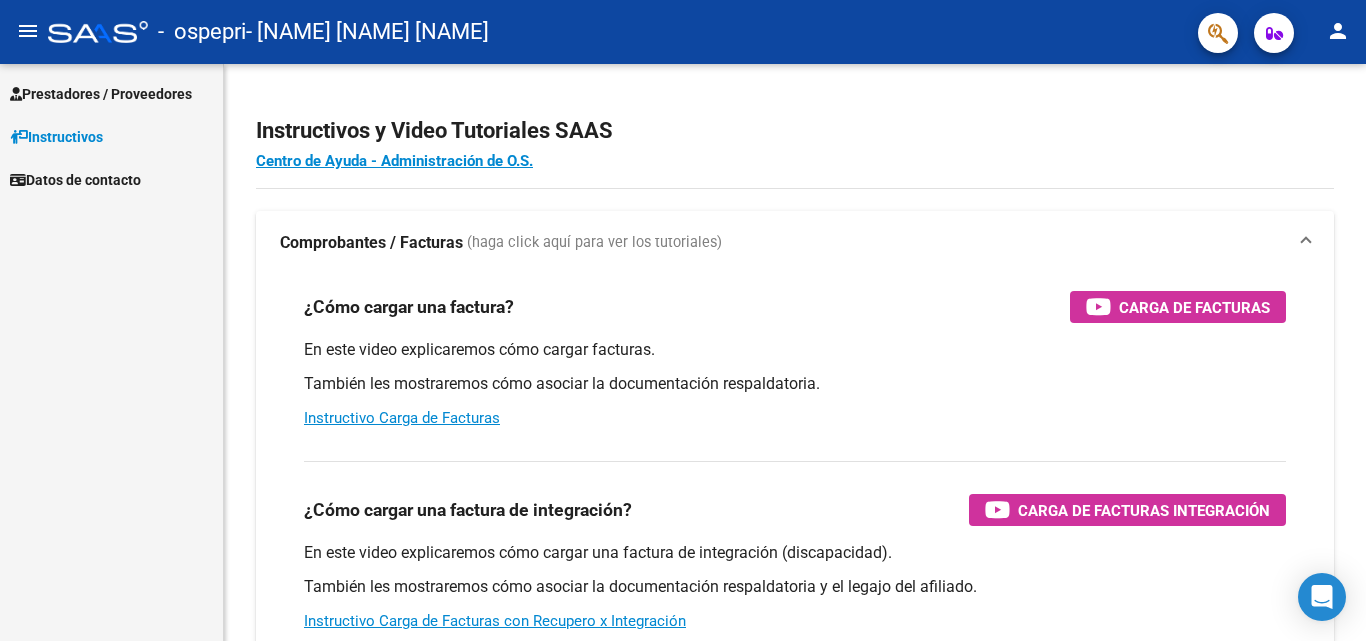 scroll, scrollTop: 0, scrollLeft: 0, axis: both 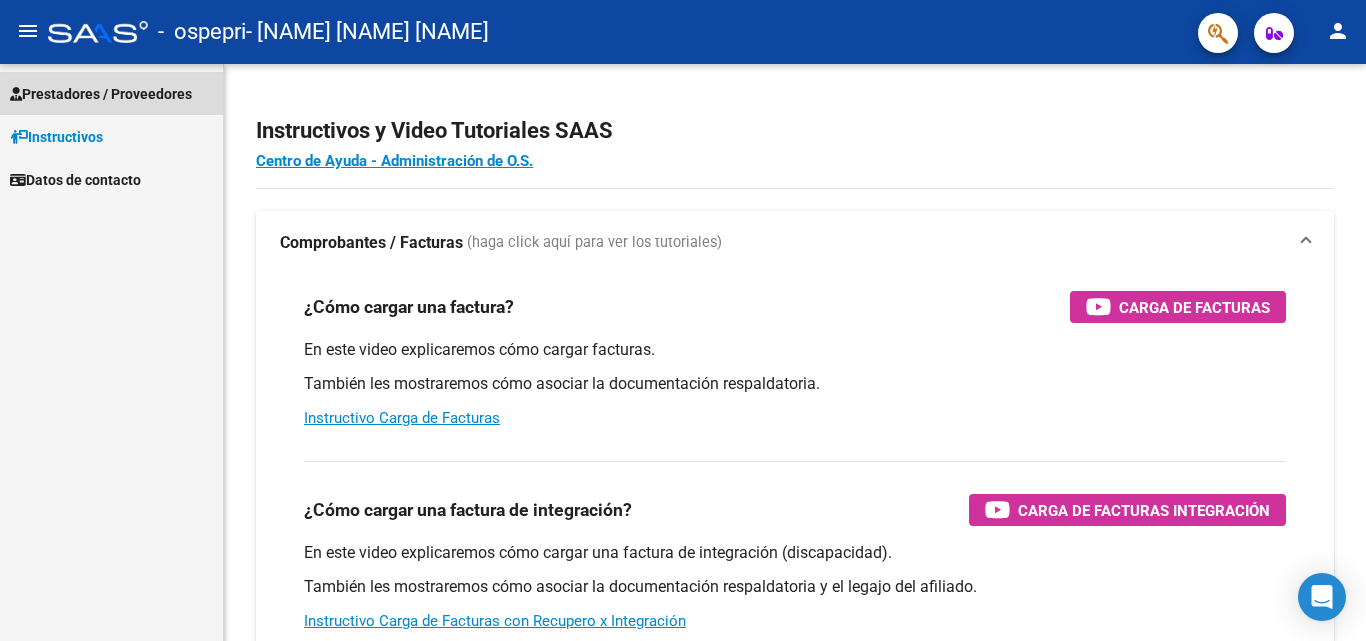 click on "Prestadores / Proveedores" at bounding box center [101, 94] 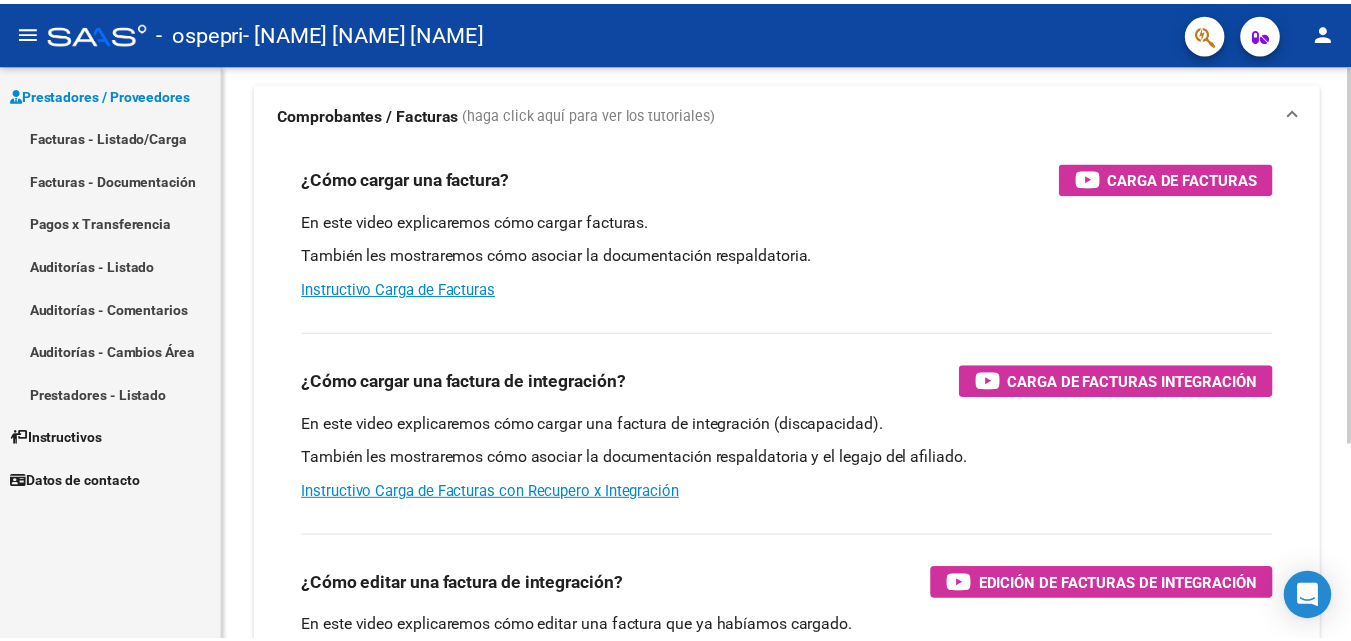 scroll, scrollTop: 0, scrollLeft: 0, axis: both 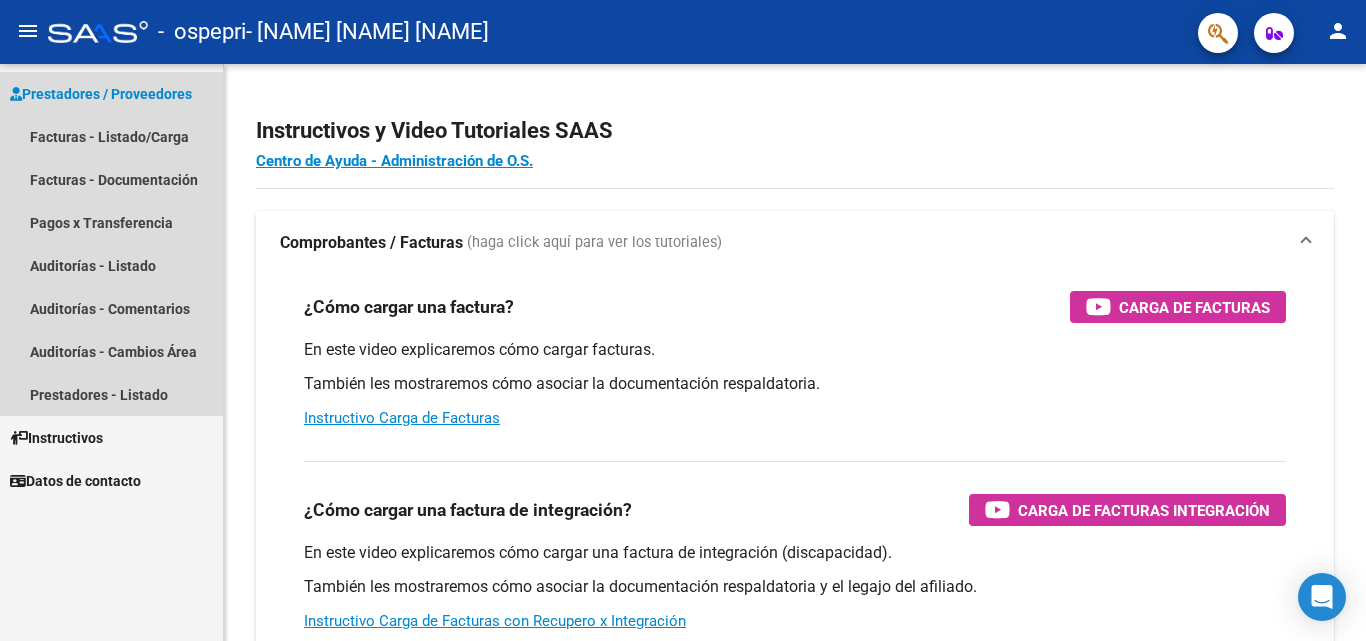 click on "Prestadores / Proveedores" at bounding box center [101, 94] 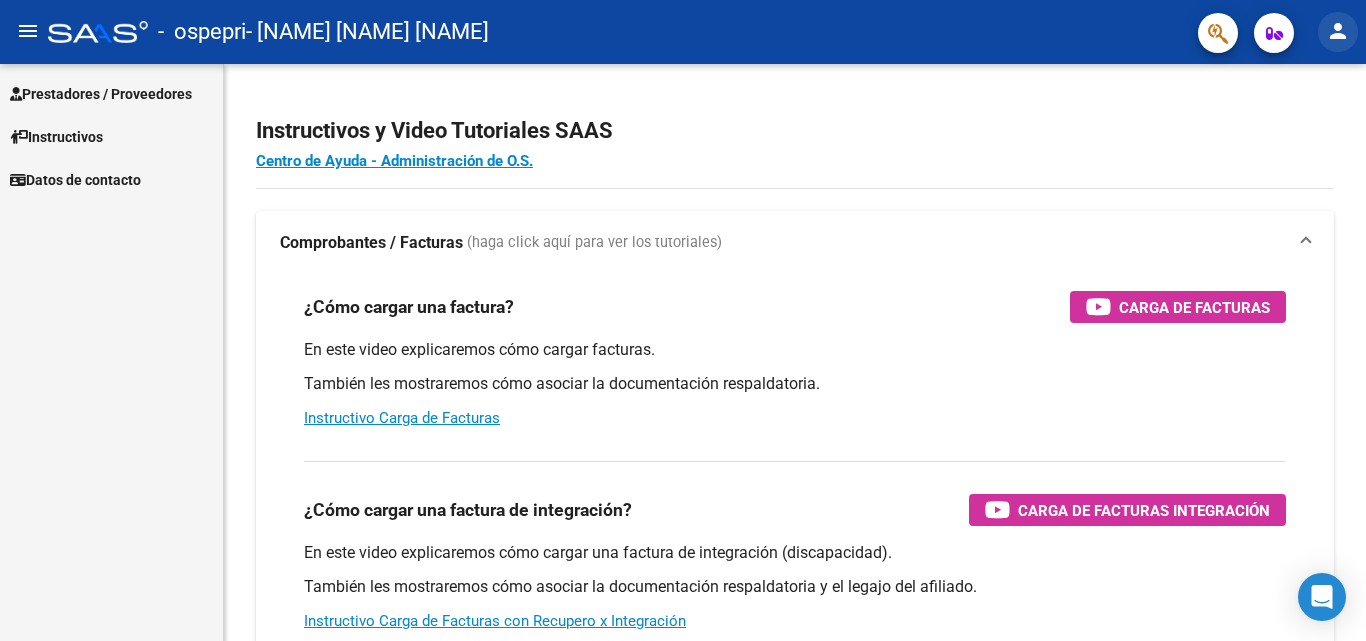 click on "person" 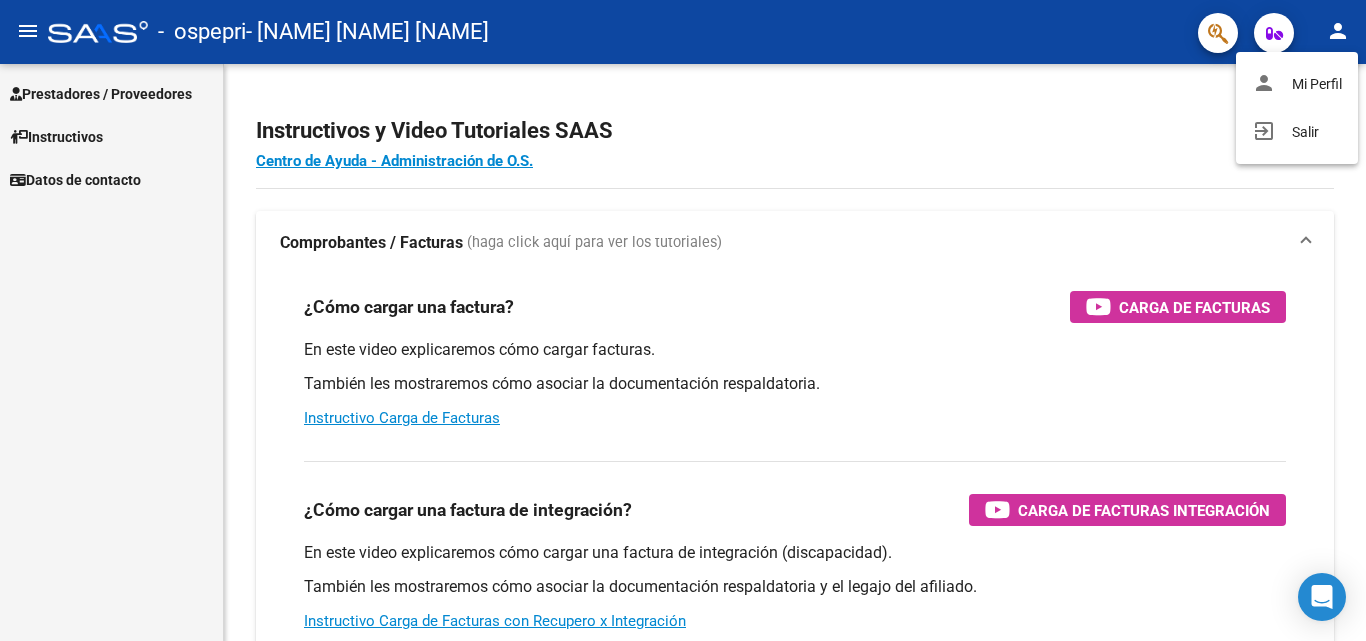 click at bounding box center [683, 320] 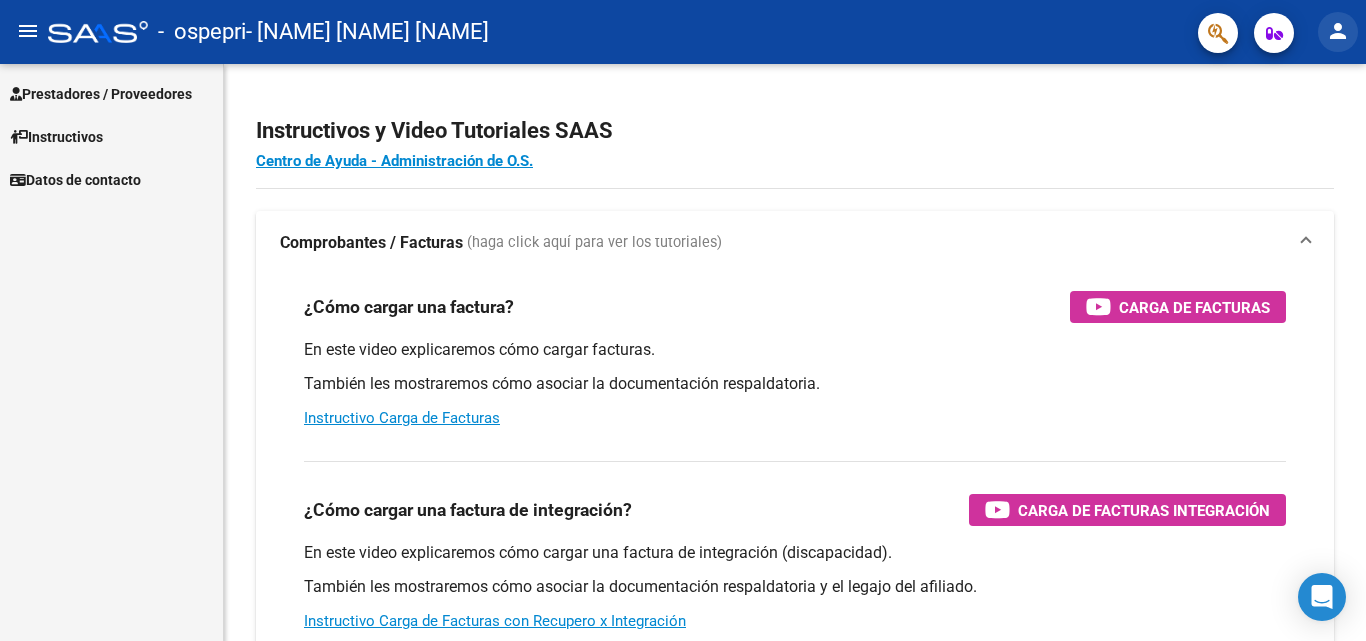 click on "person" 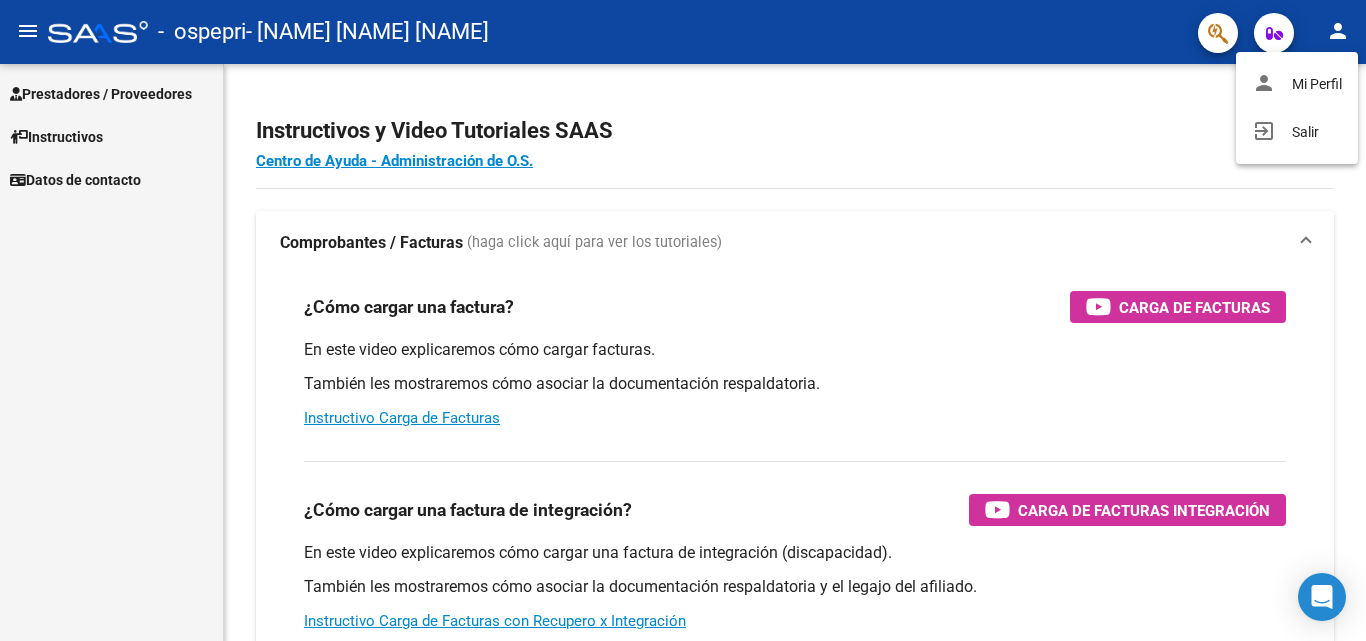 click at bounding box center [683, 320] 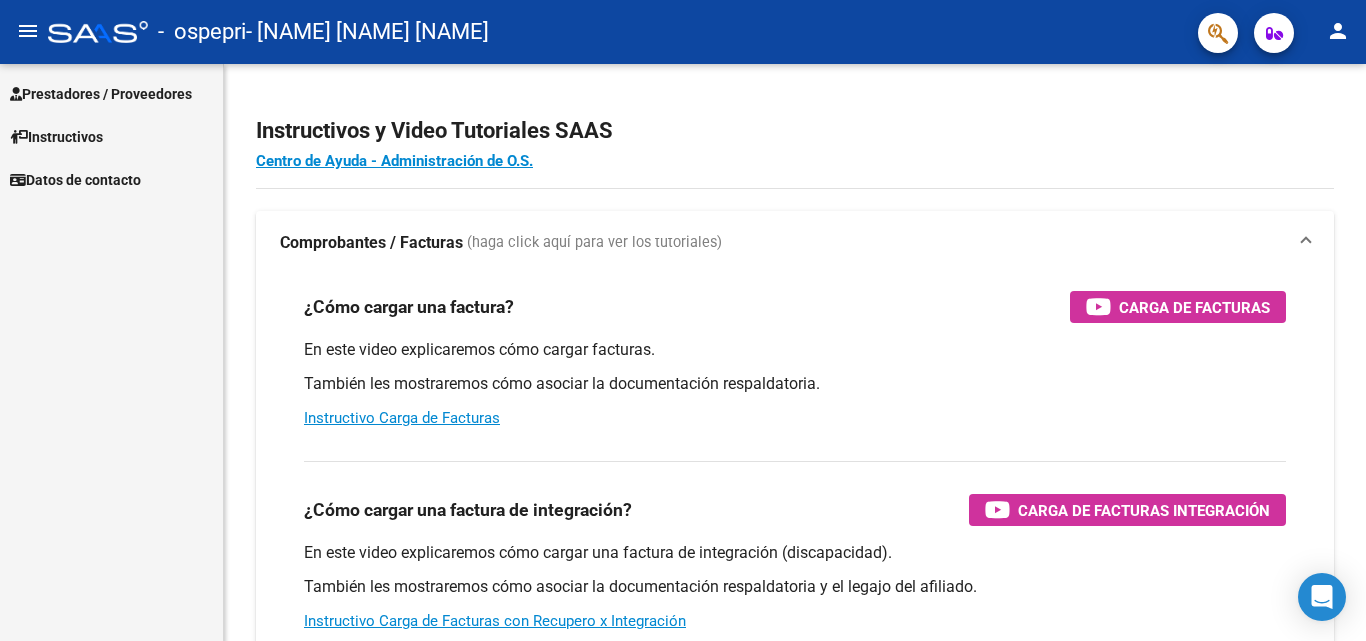 click on "person" 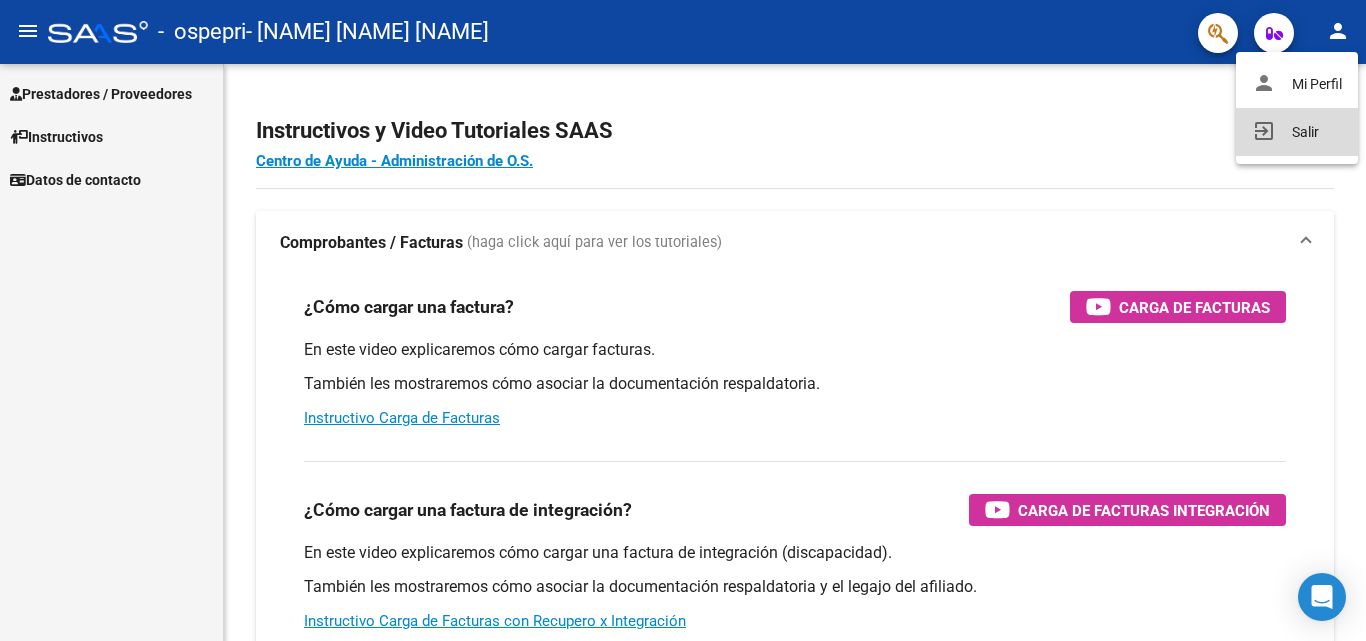 click on "exit_to_app" at bounding box center (1264, 131) 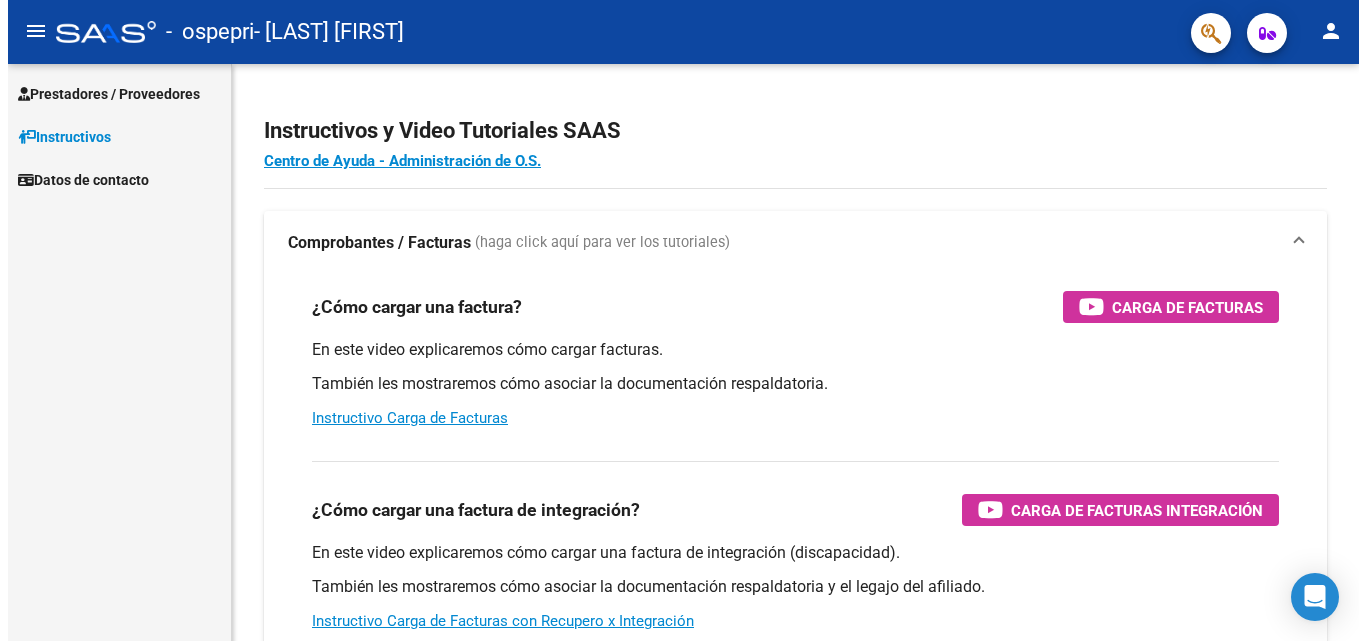 scroll, scrollTop: 0, scrollLeft: 0, axis: both 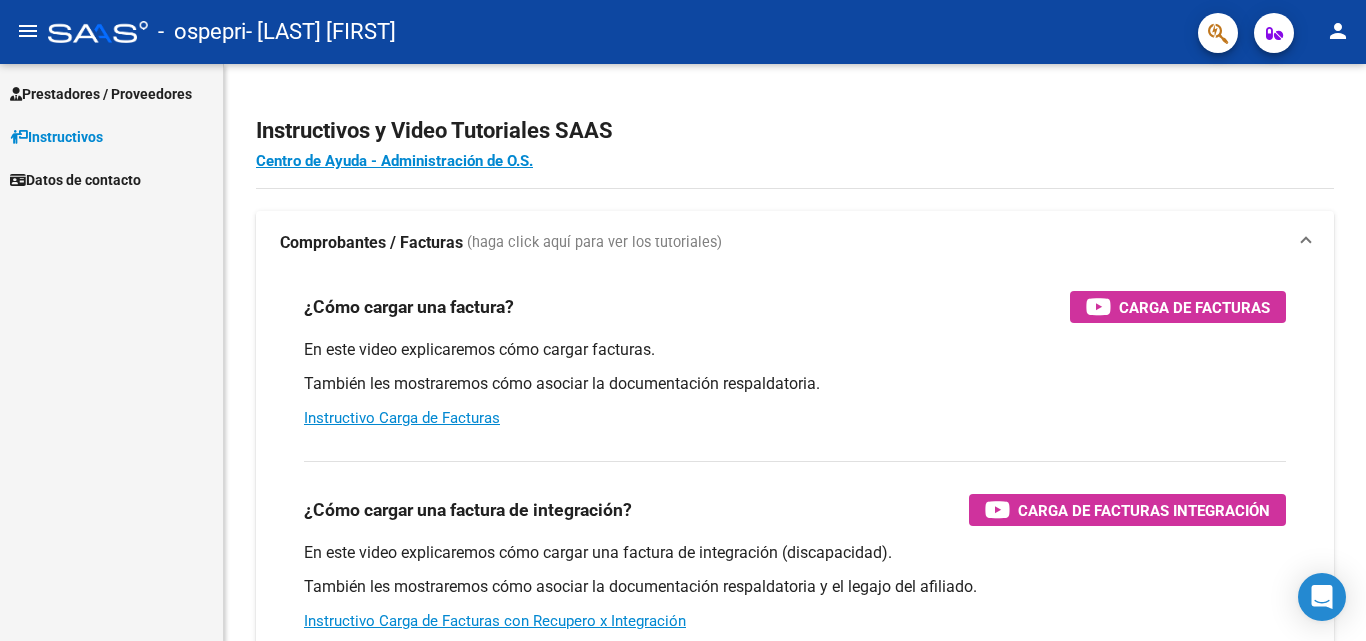 click on "Prestadores / Proveedores" at bounding box center [101, 94] 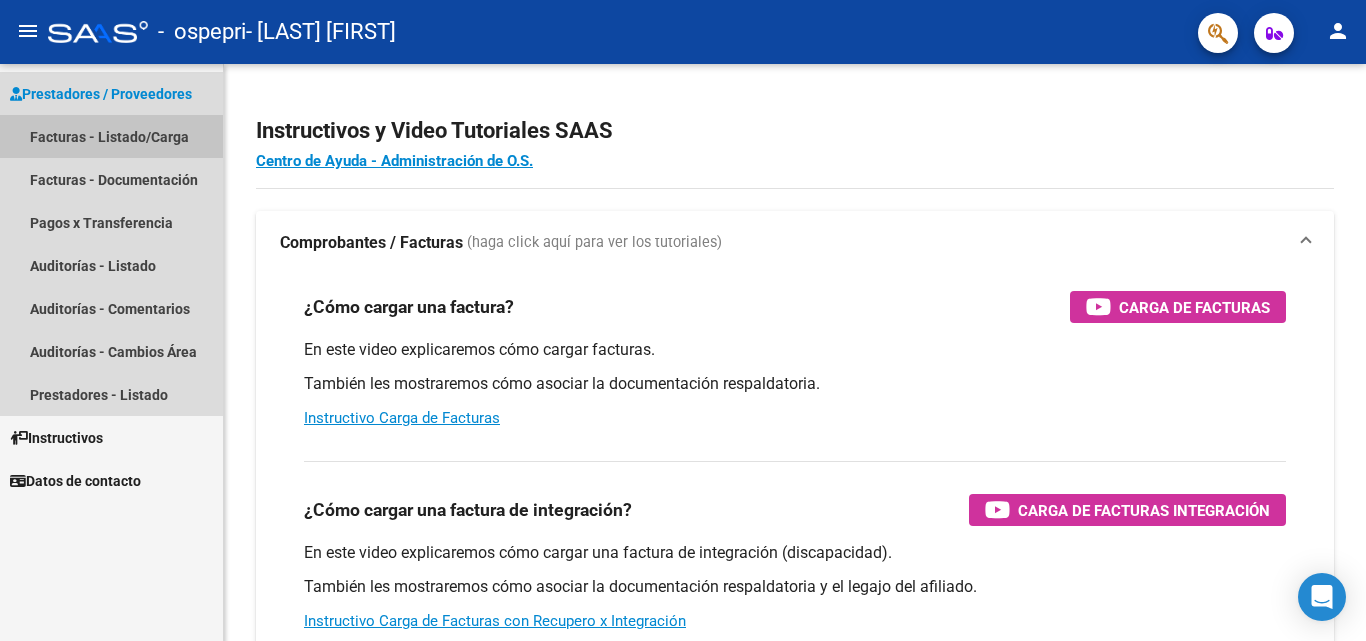 click on "Facturas - Listado/Carga" at bounding box center [111, 136] 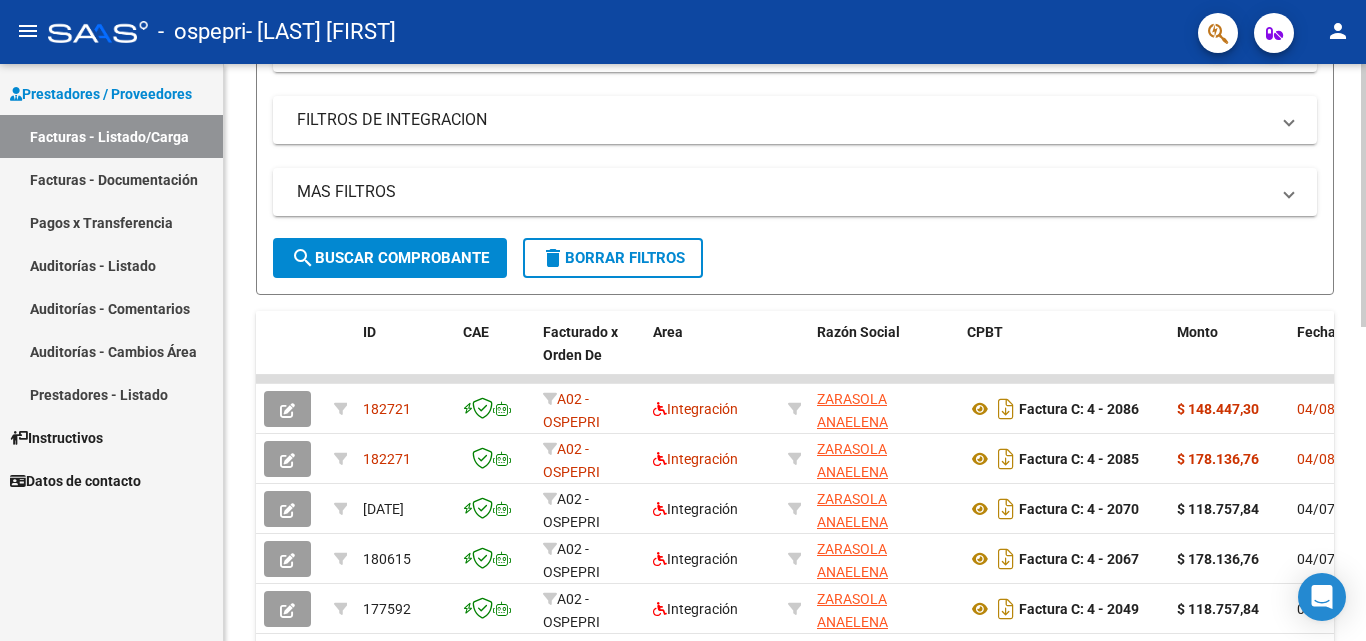 scroll, scrollTop: 365, scrollLeft: 0, axis: vertical 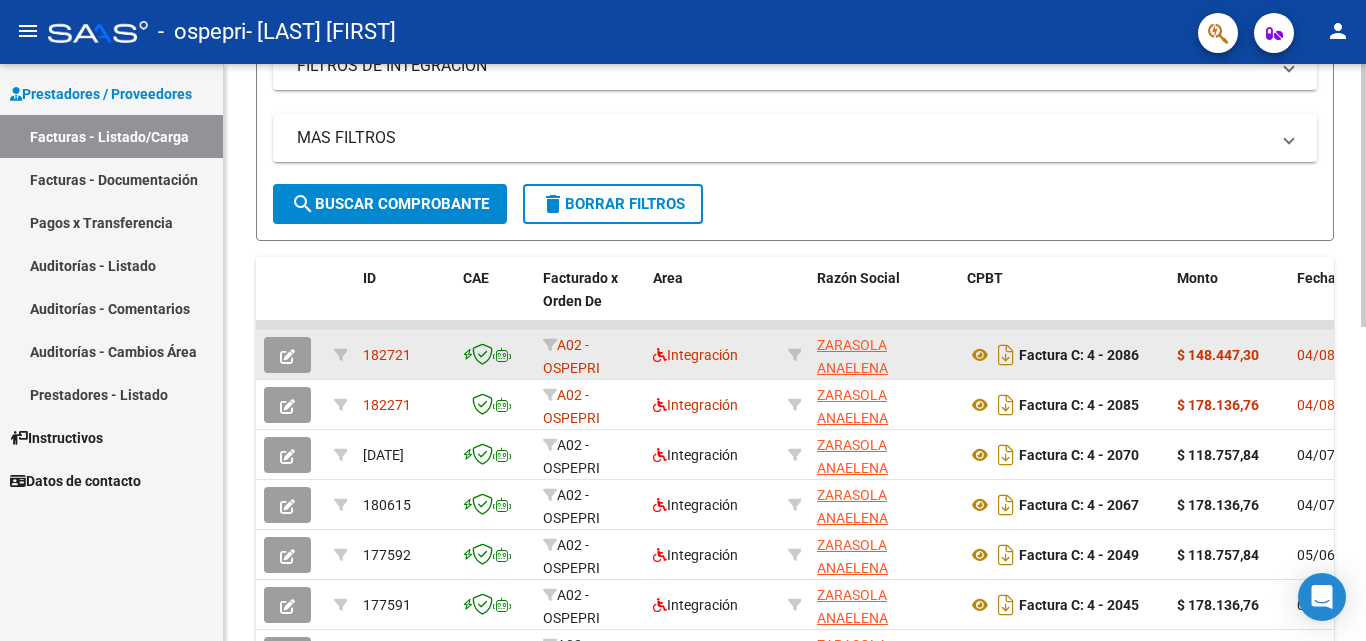 click 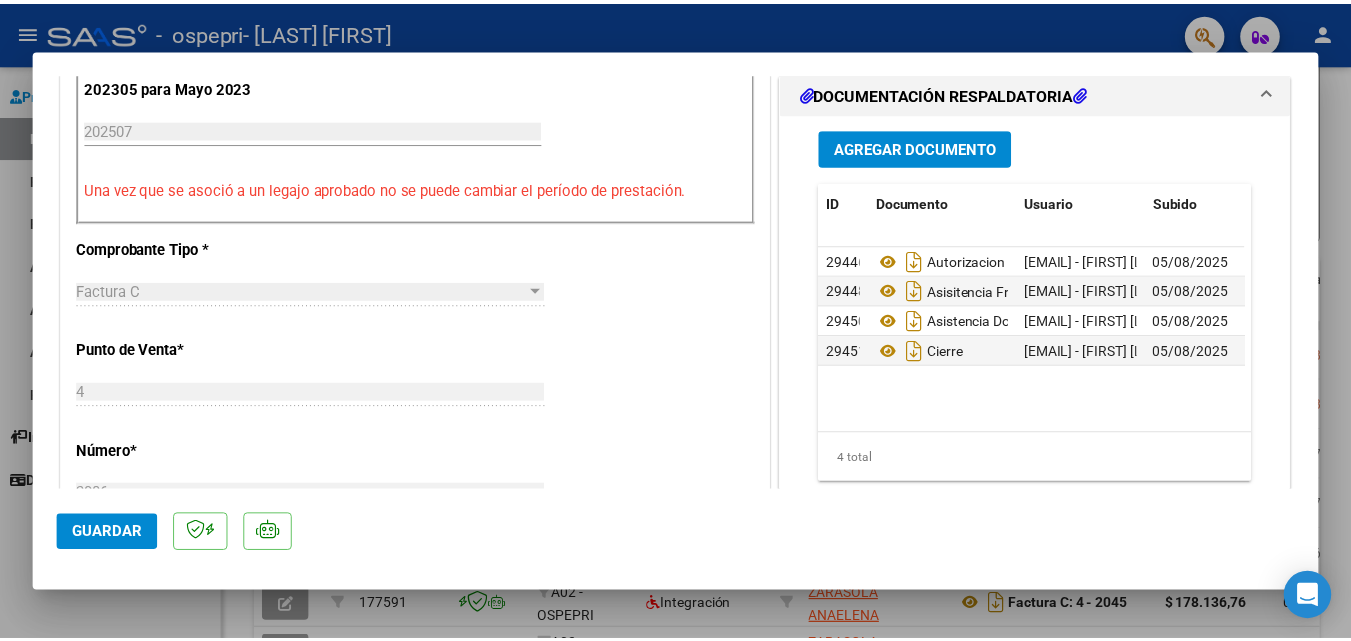 scroll, scrollTop: 0, scrollLeft: 0, axis: both 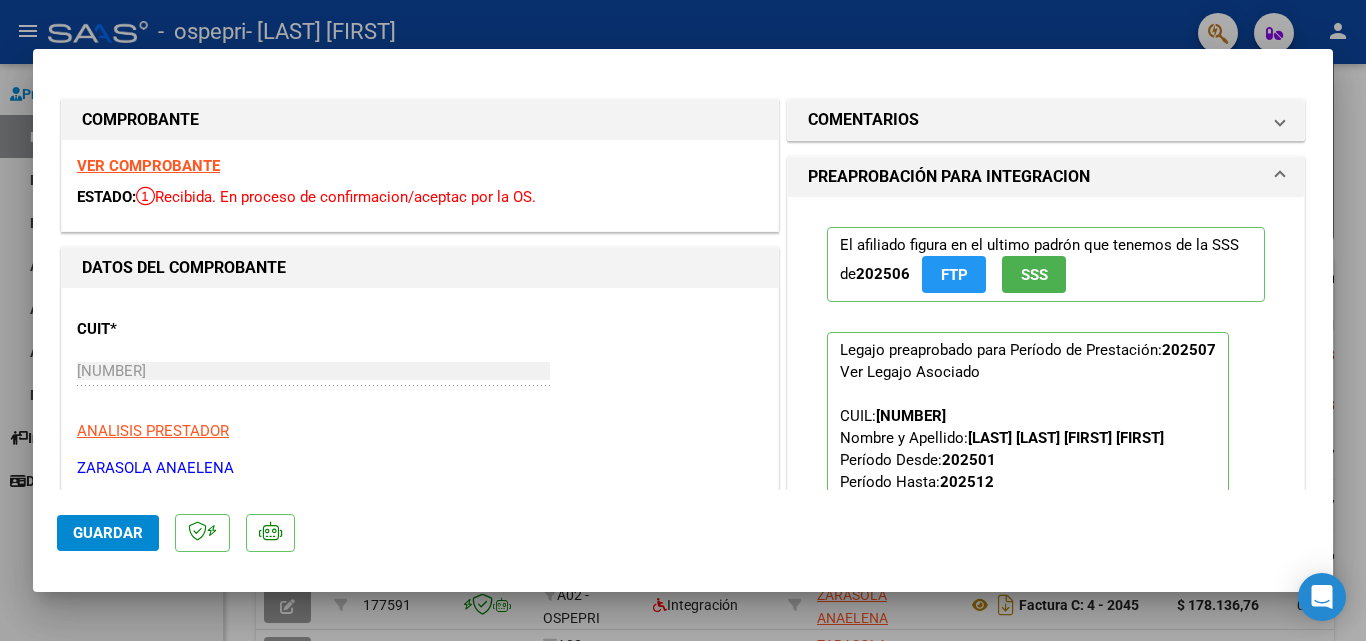 click at bounding box center (683, 320) 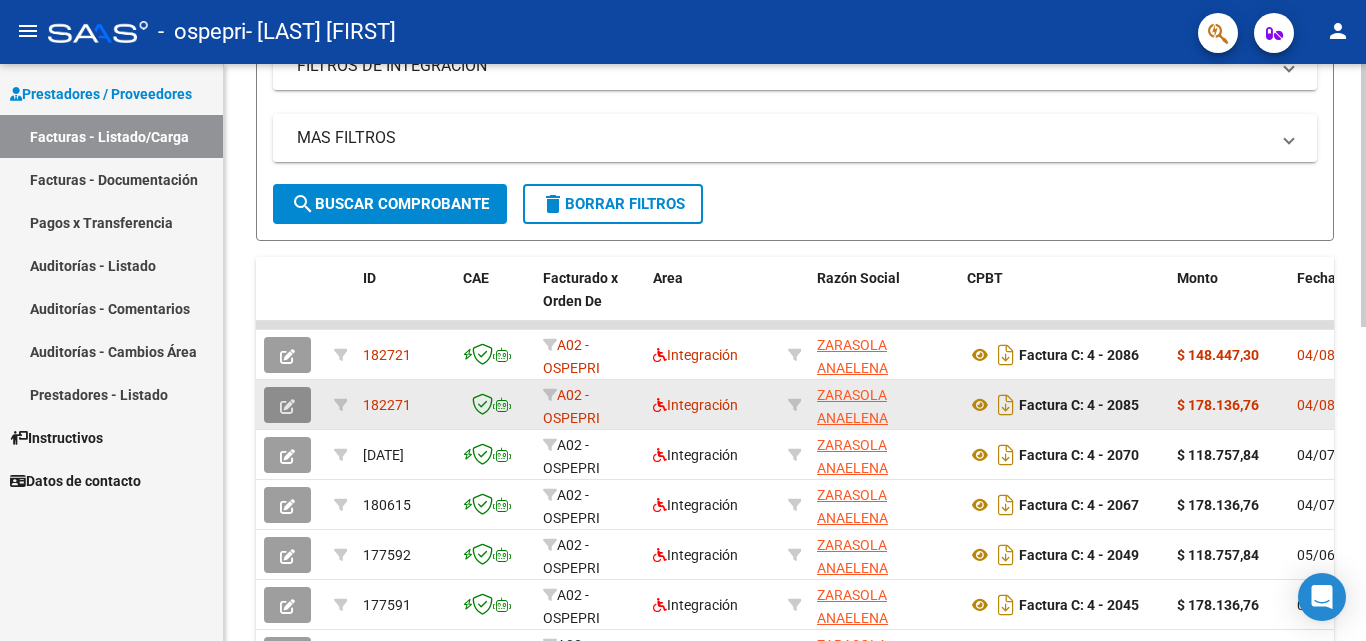 click 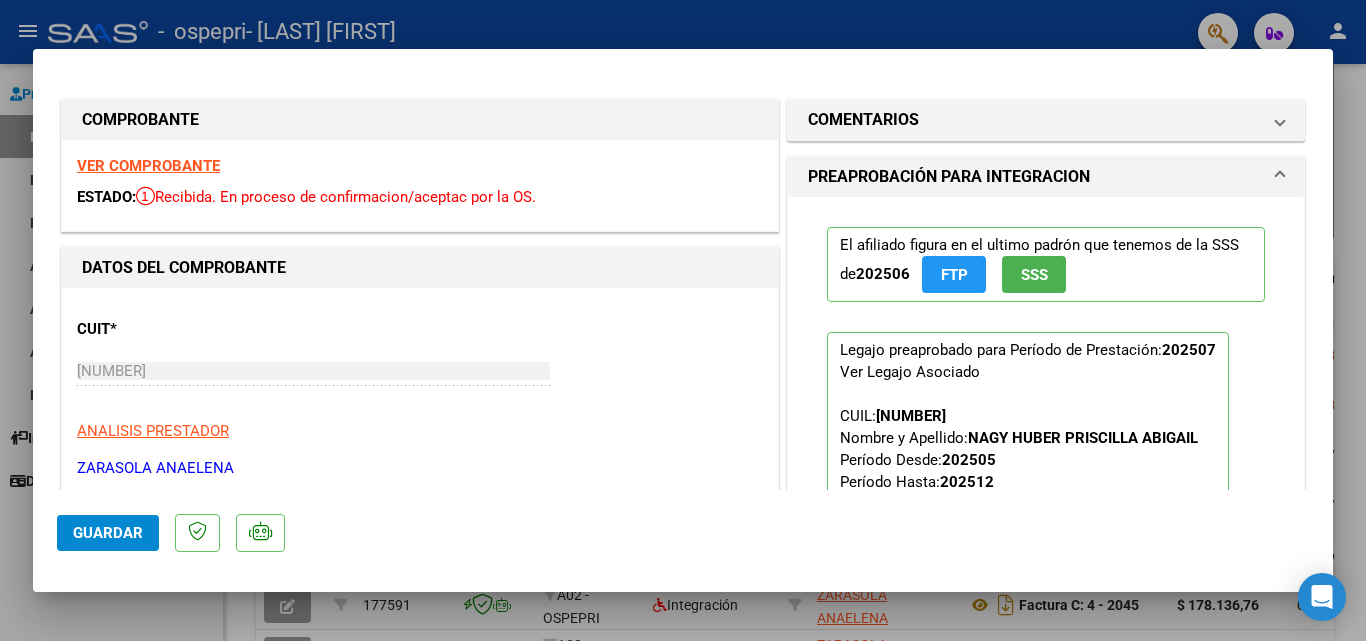 click at bounding box center [683, 320] 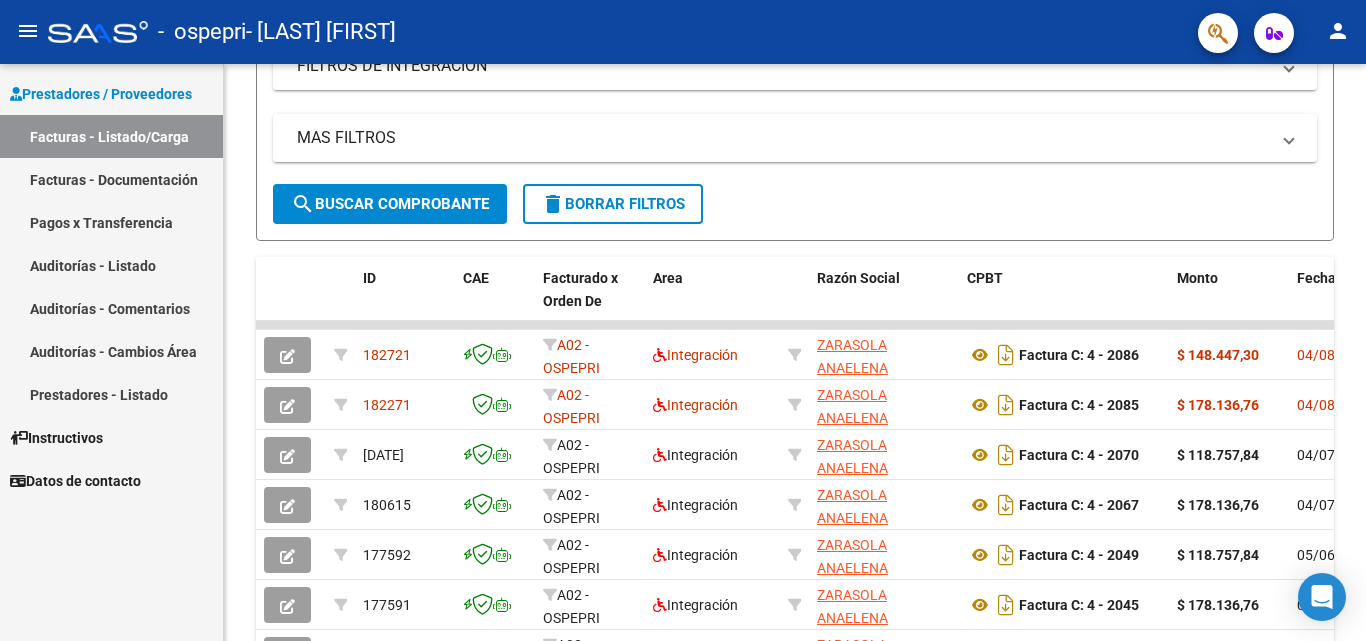 click on "person" 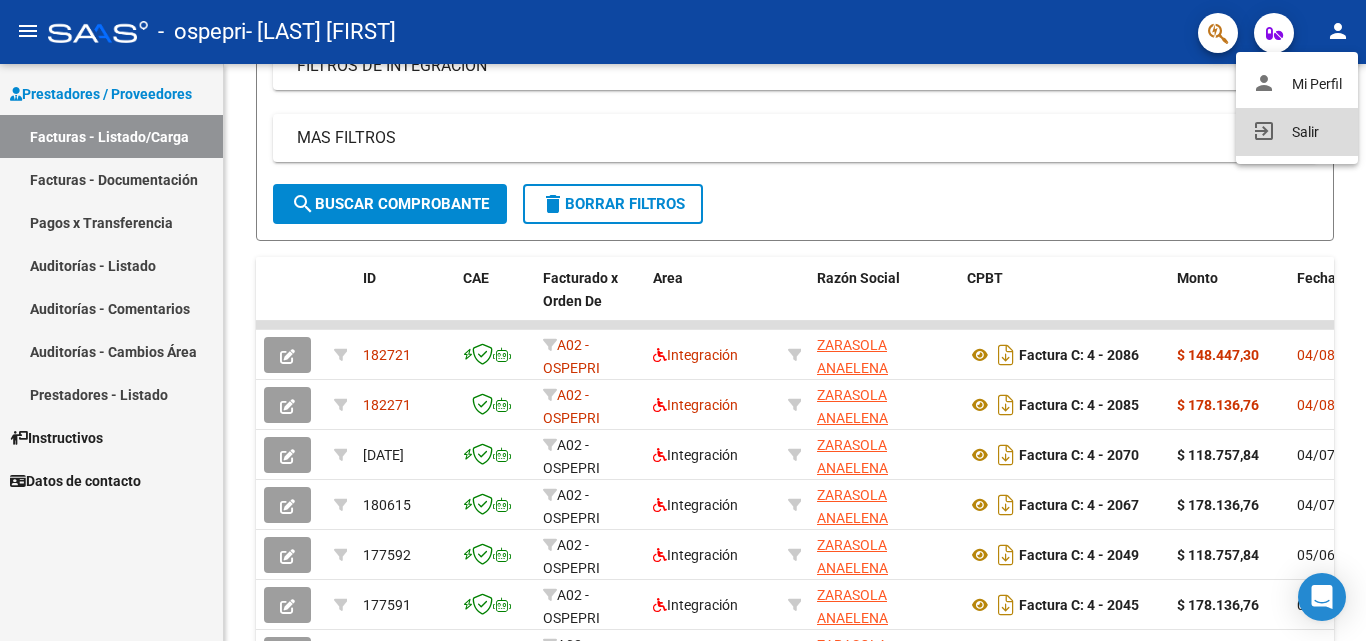 click on "exit_to_app  Salir" at bounding box center (1297, 132) 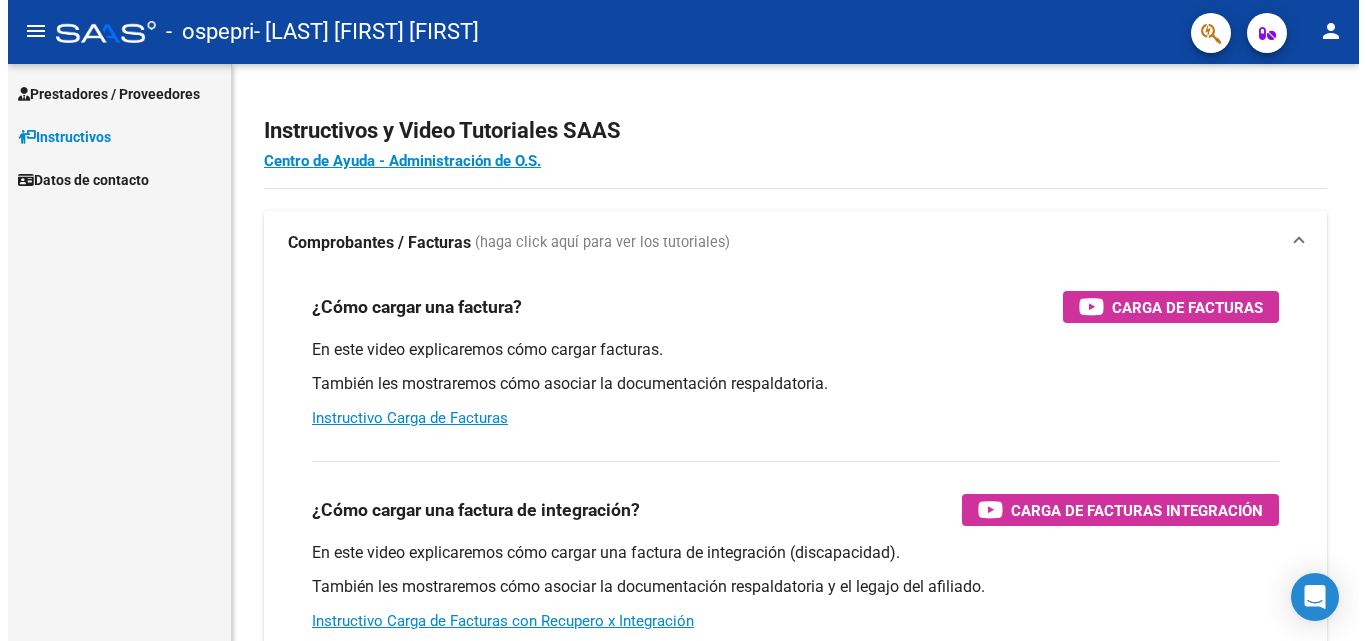 scroll, scrollTop: 0, scrollLeft: 0, axis: both 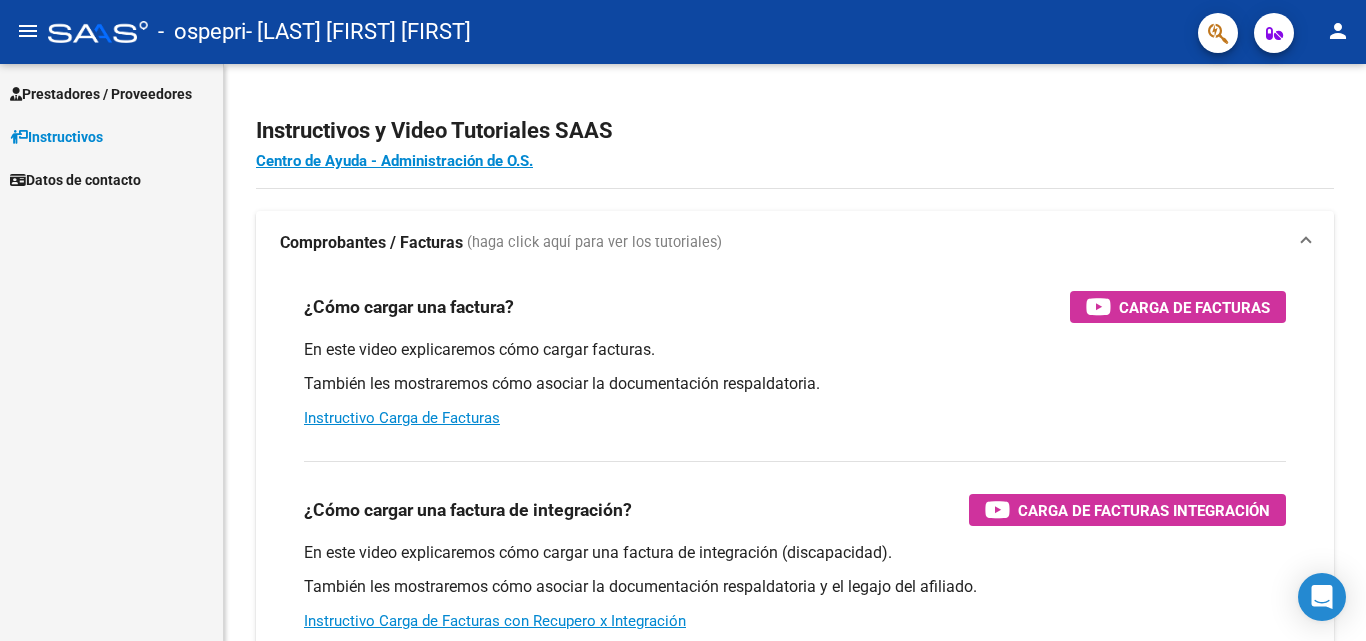 click on "Prestadores / Proveedores" at bounding box center (101, 94) 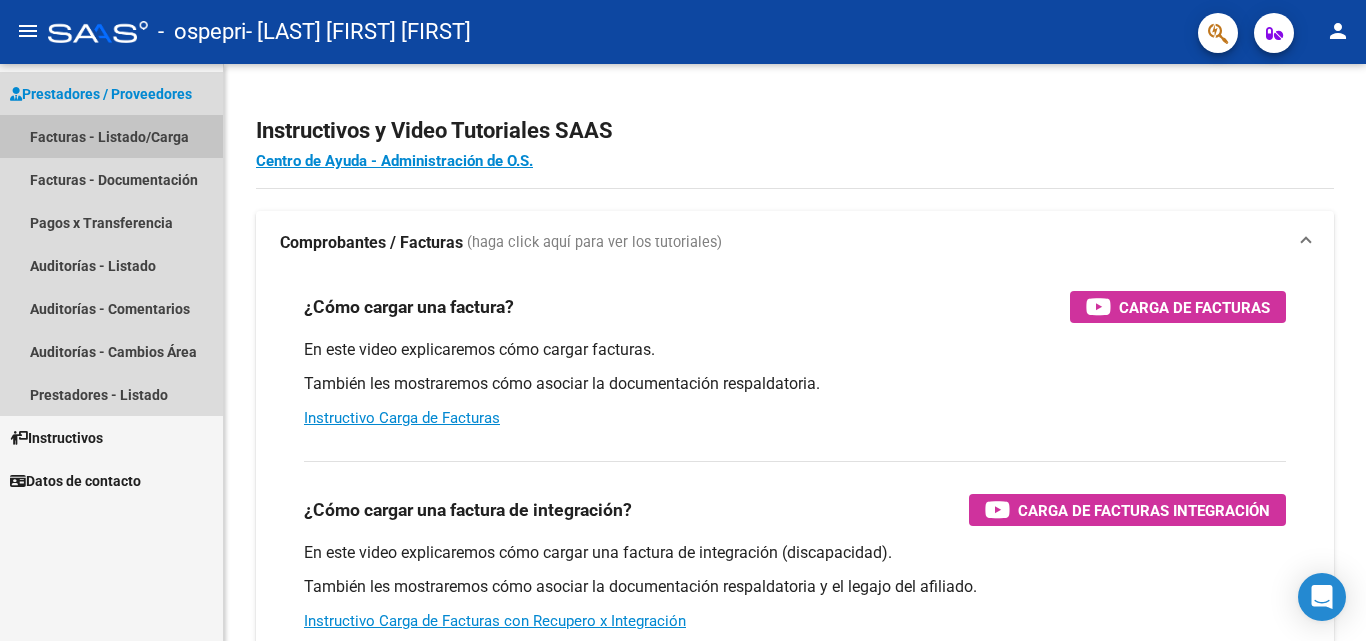 click on "Facturas - Listado/Carga" at bounding box center (111, 136) 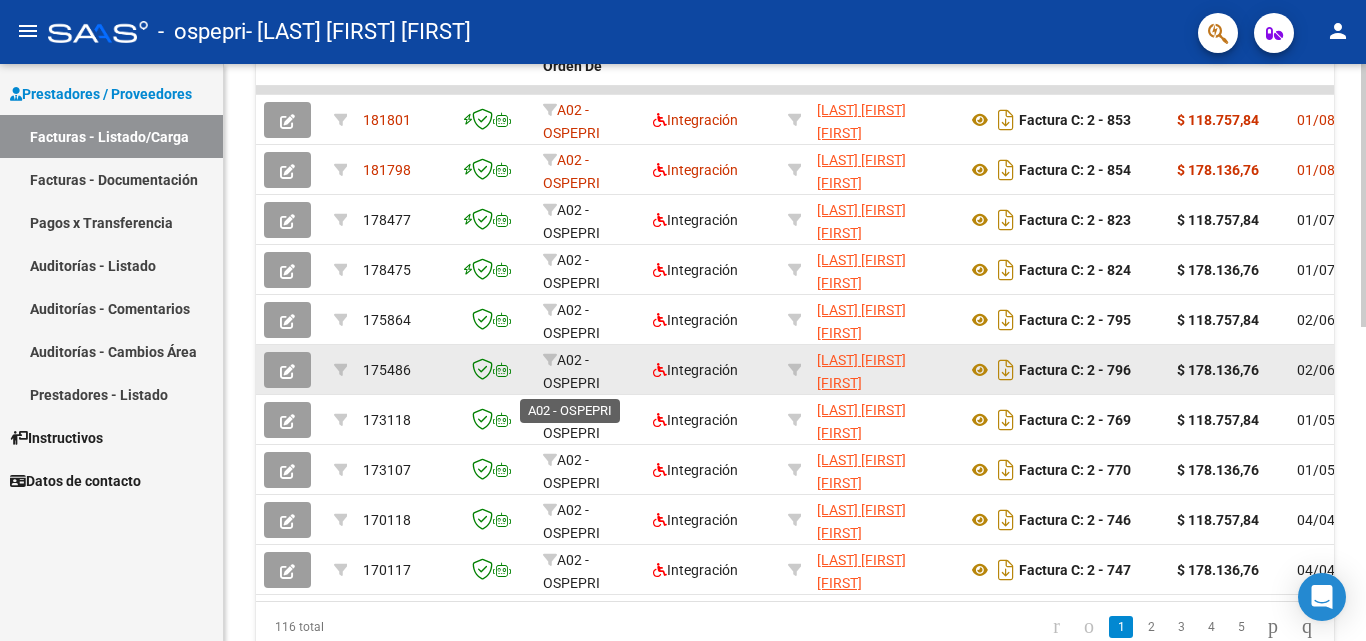 scroll, scrollTop: 500, scrollLeft: 0, axis: vertical 